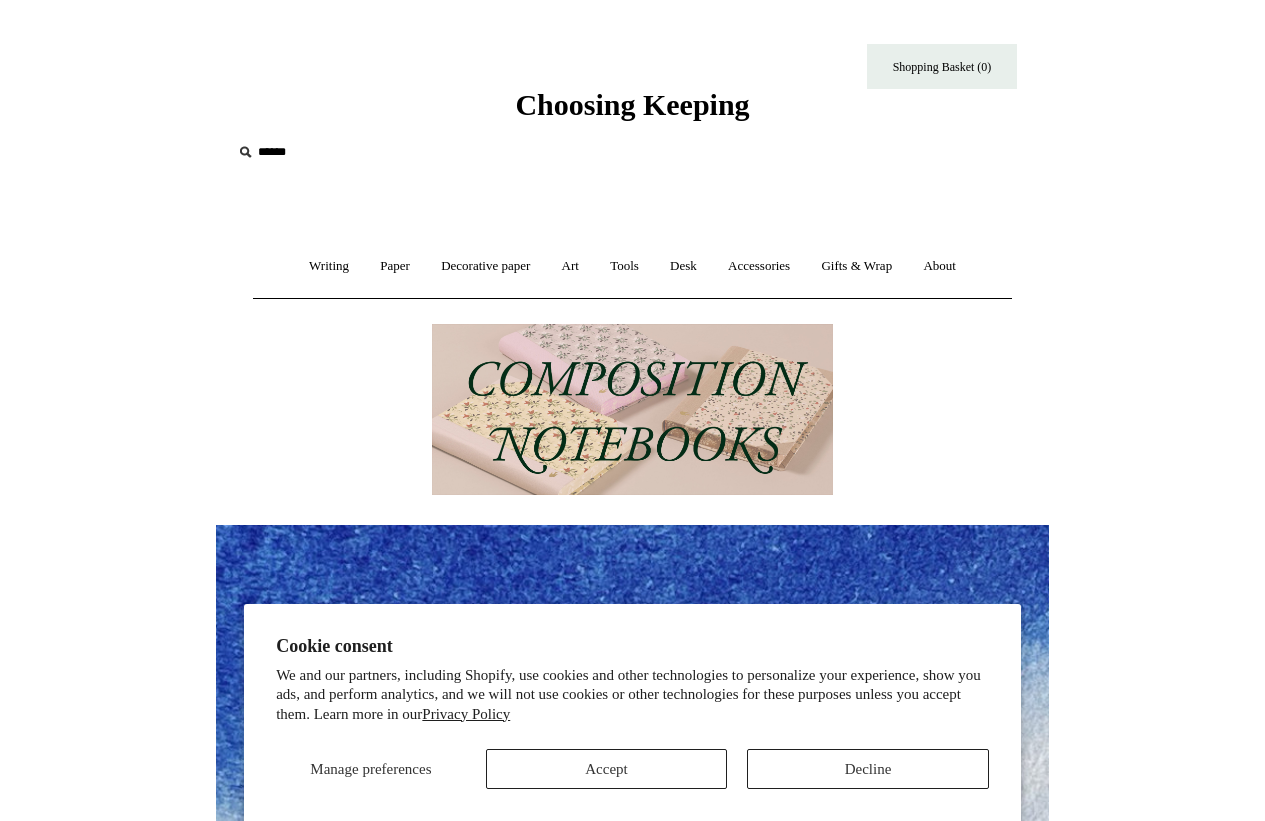 scroll, scrollTop: 0, scrollLeft: 0, axis: both 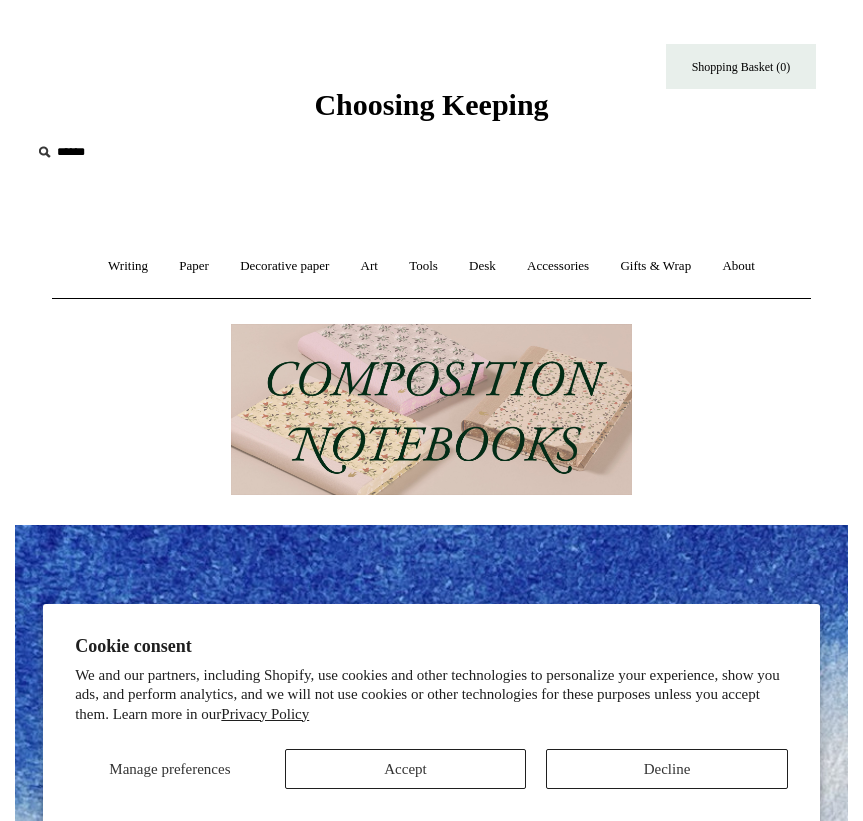 click at bounding box center [154, 152] 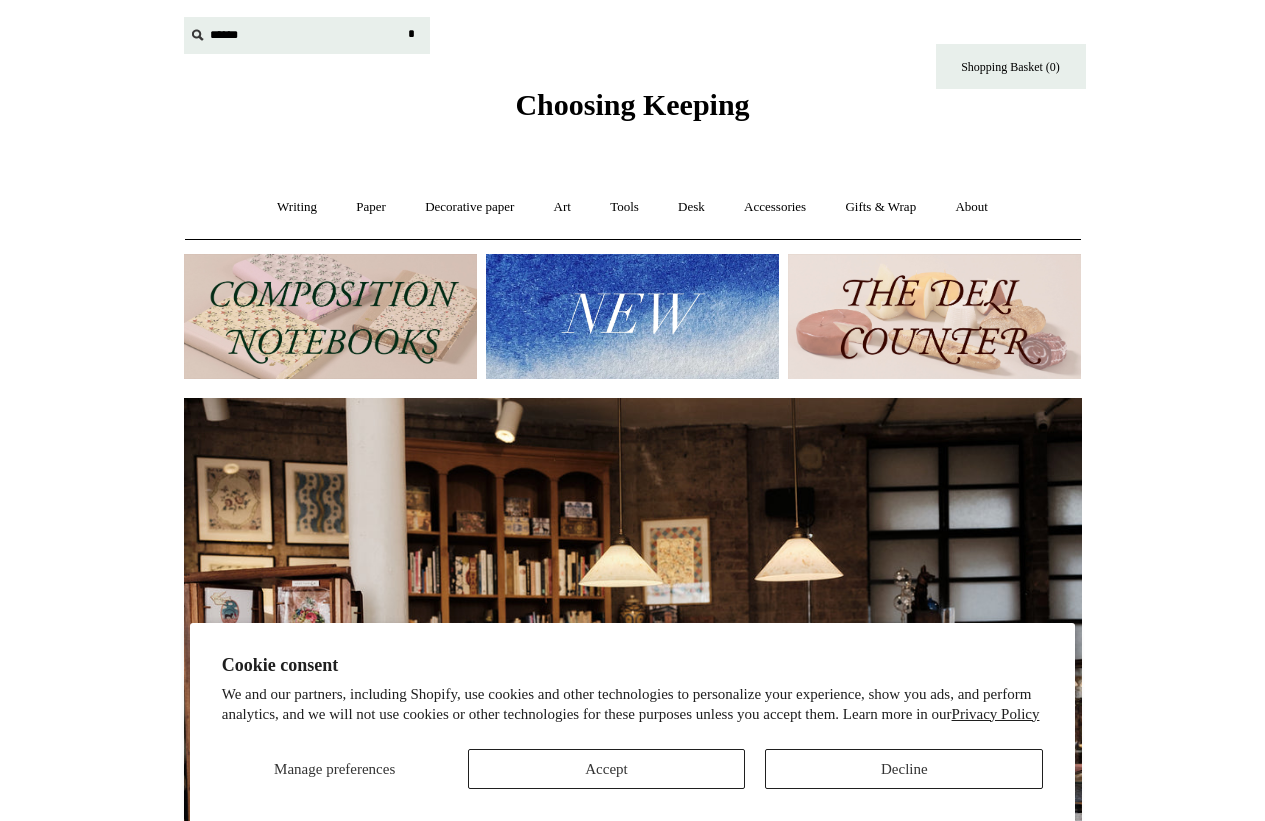 click on "Accept" at bounding box center (607, 769) 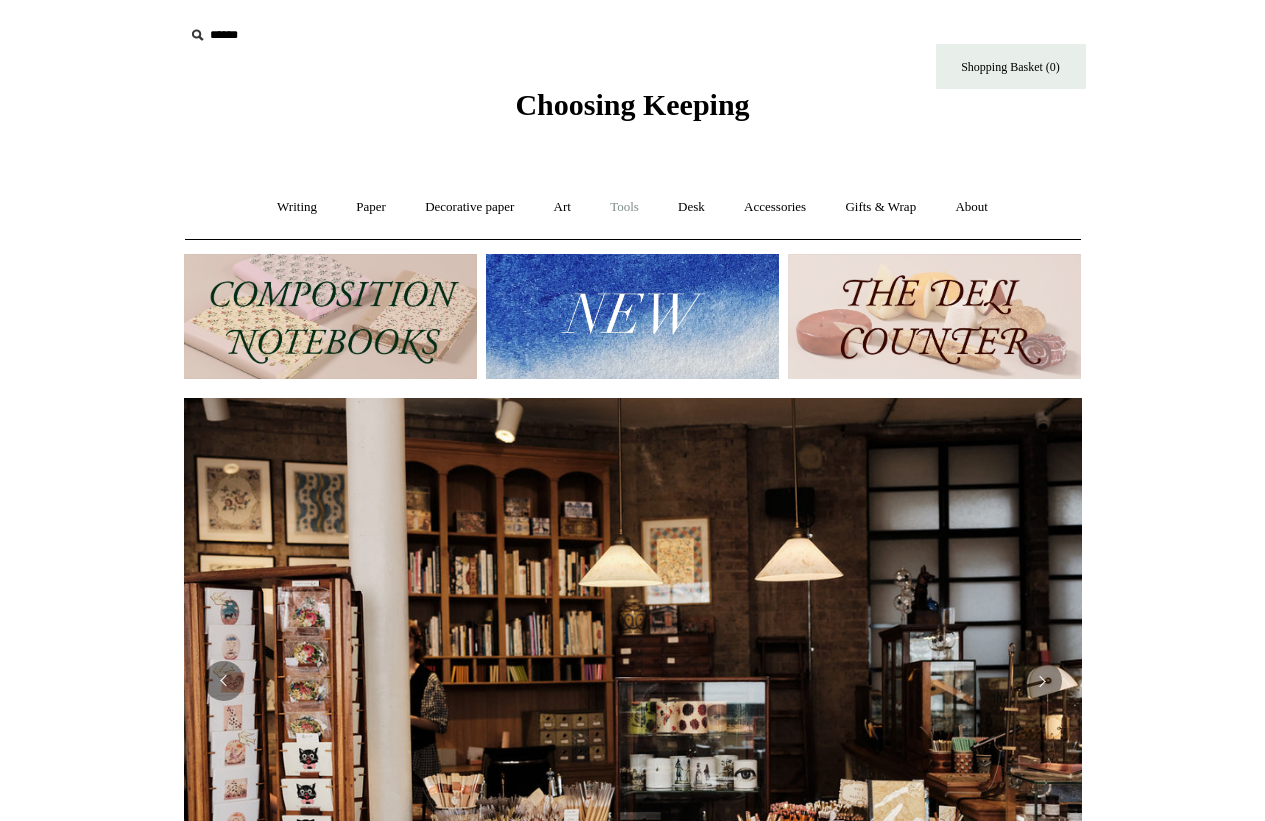 click on "Tools +" at bounding box center (624, 207) 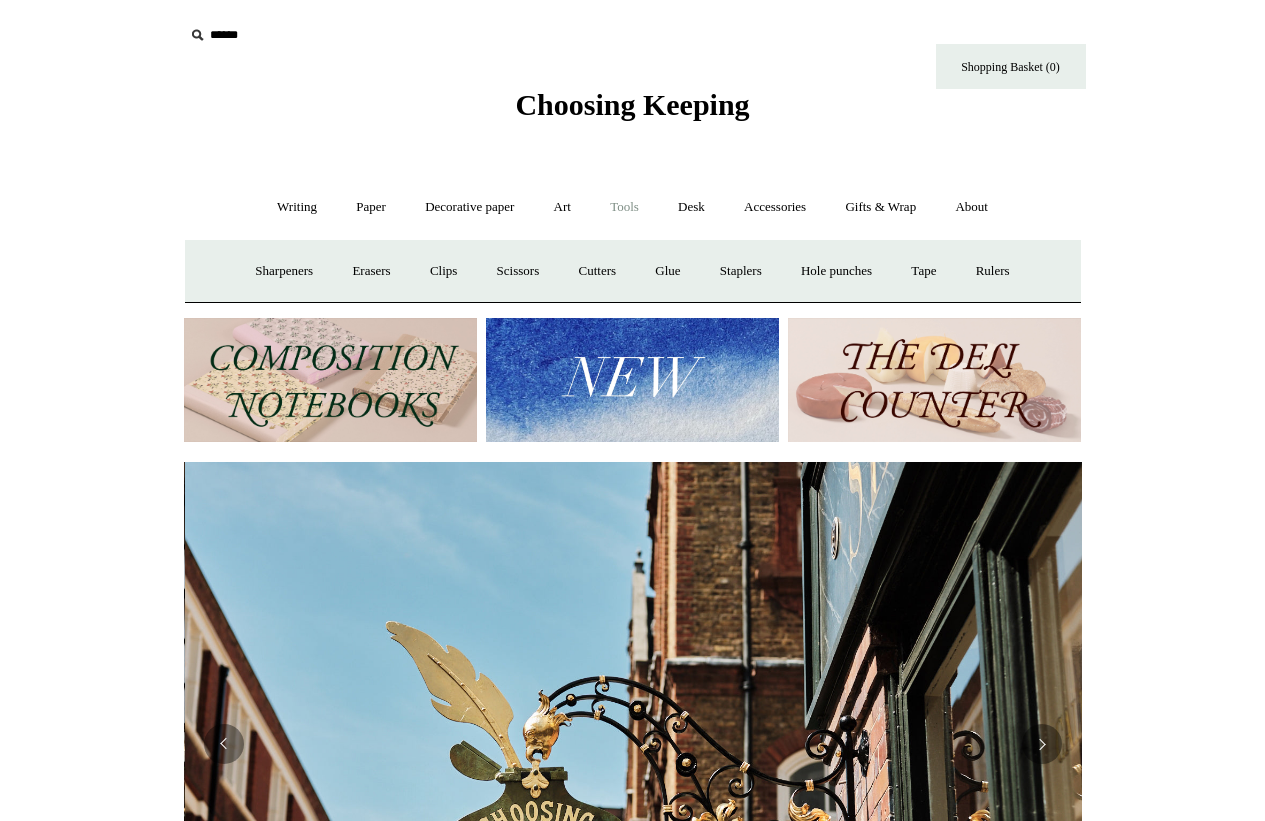 scroll, scrollTop: 0, scrollLeft: 898, axis: horizontal 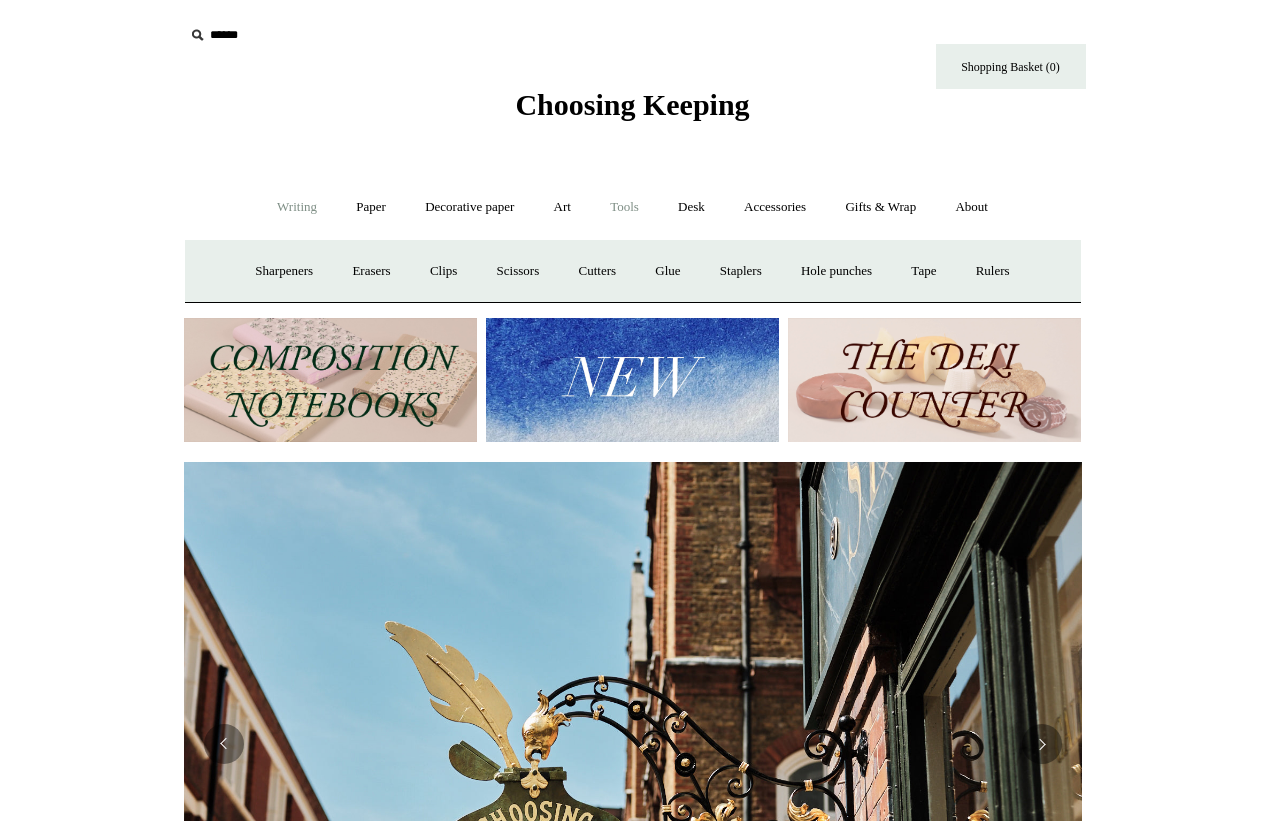 click on "Writing +" at bounding box center (297, 207) 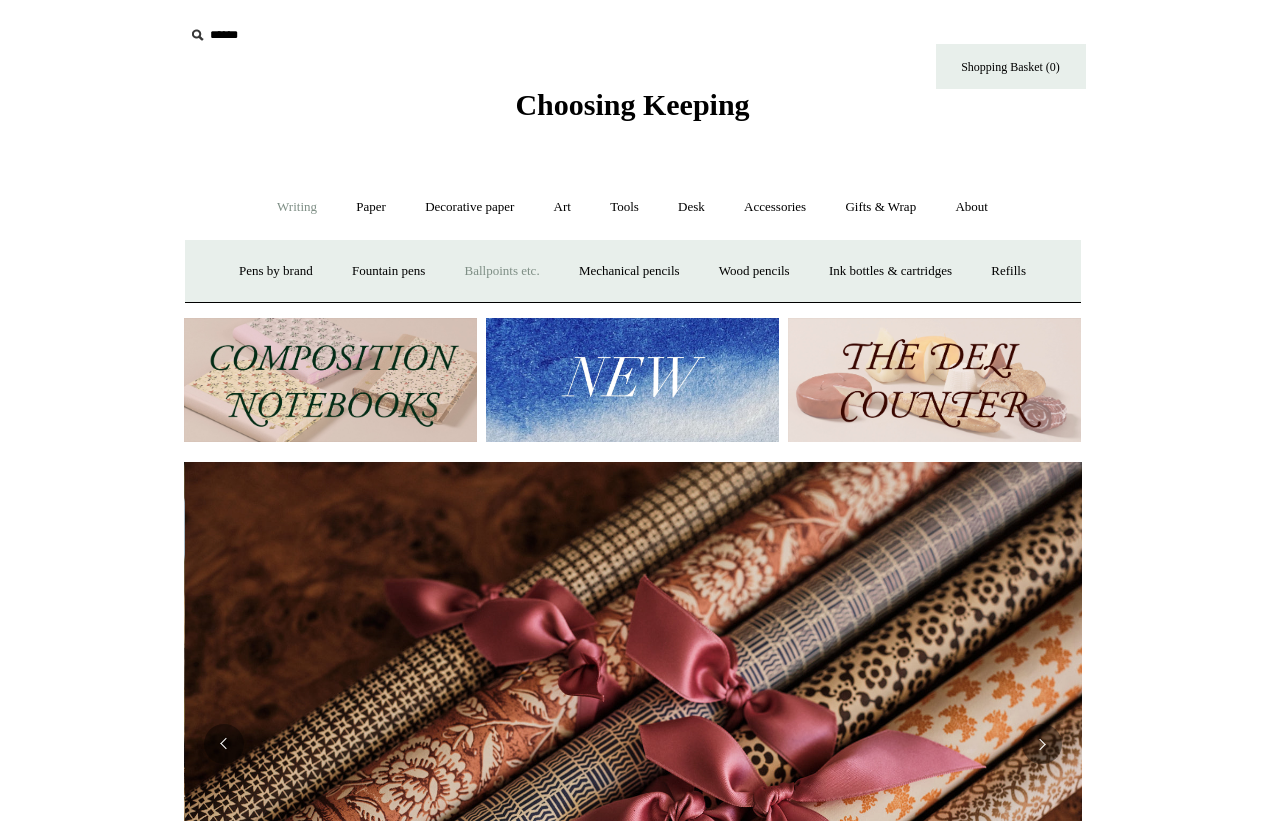 scroll, scrollTop: 0, scrollLeft: 1796, axis: horizontal 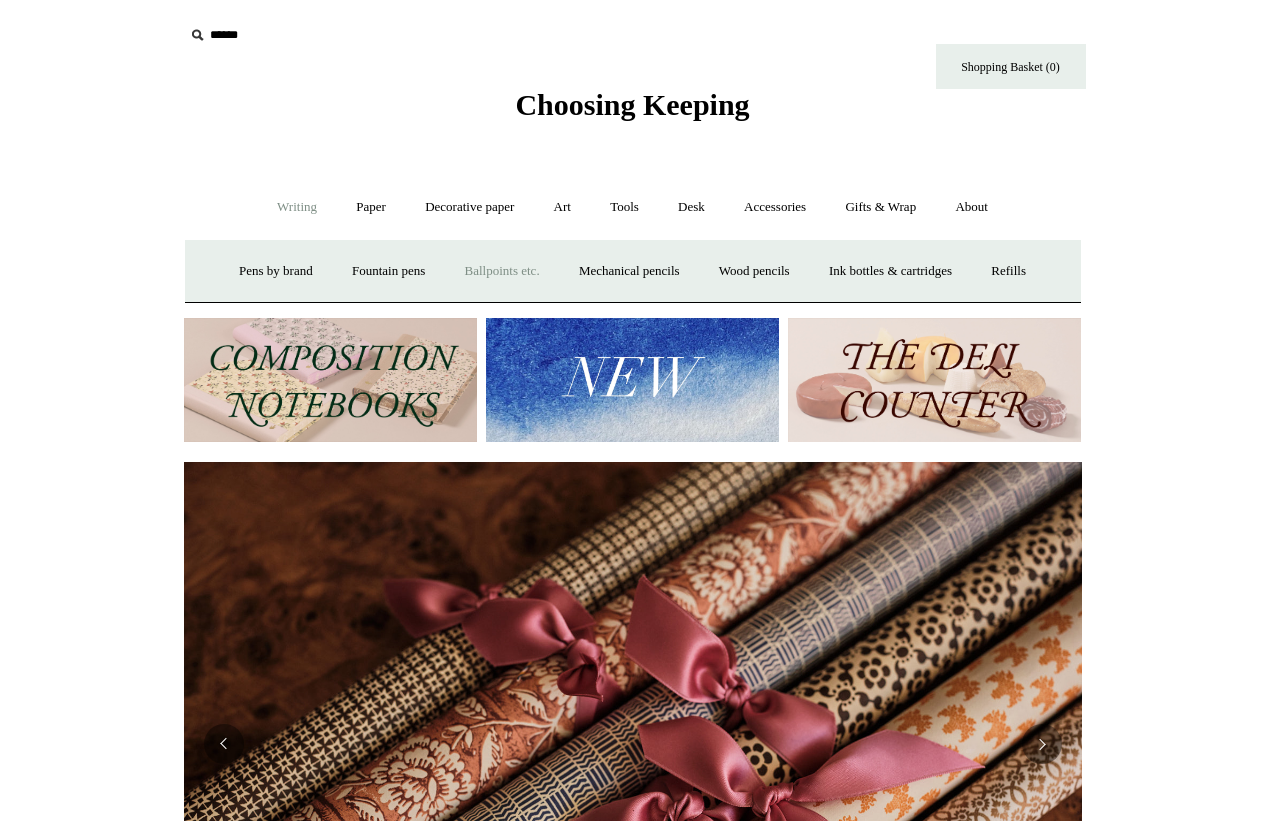 click on "Ballpoints etc. +" at bounding box center [502, 271] 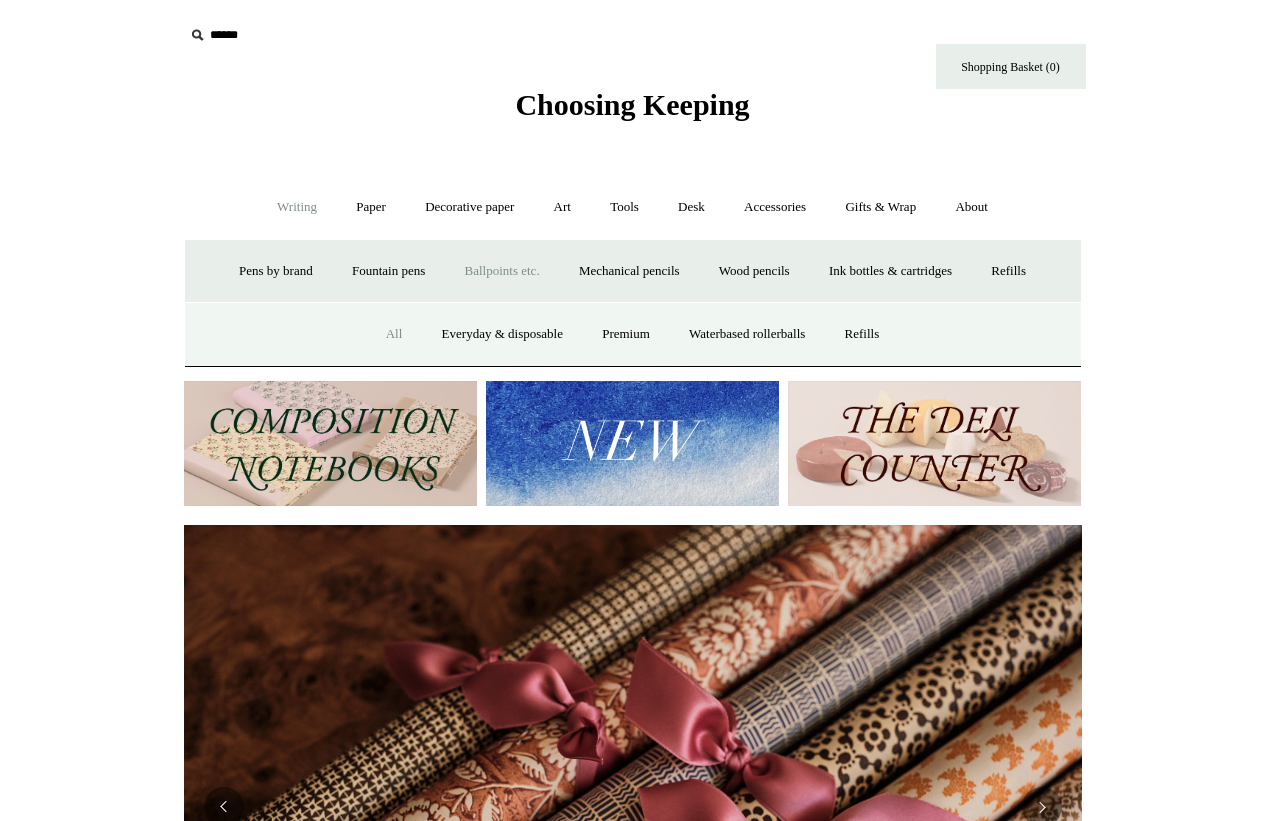 click on "All" at bounding box center (394, 334) 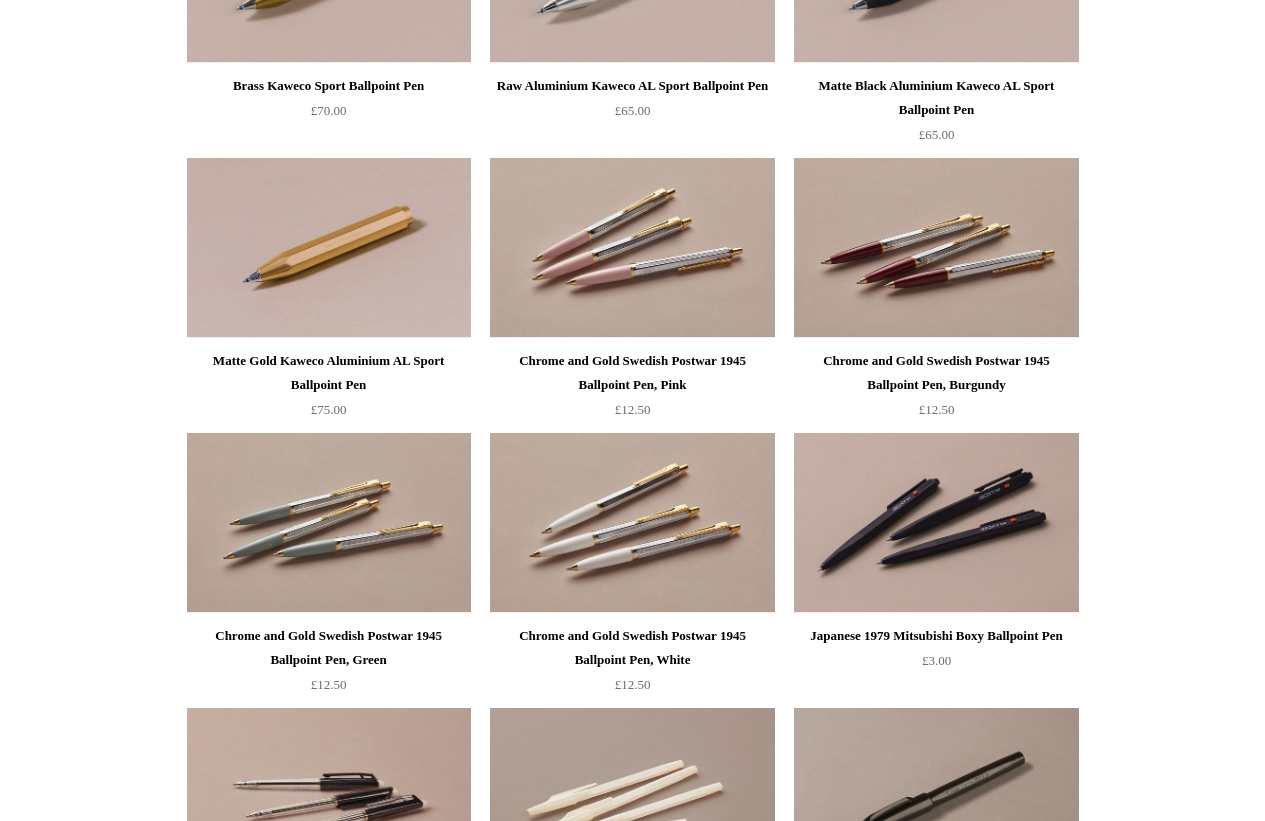scroll, scrollTop: 2583, scrollLeft: 0, axis: vertical 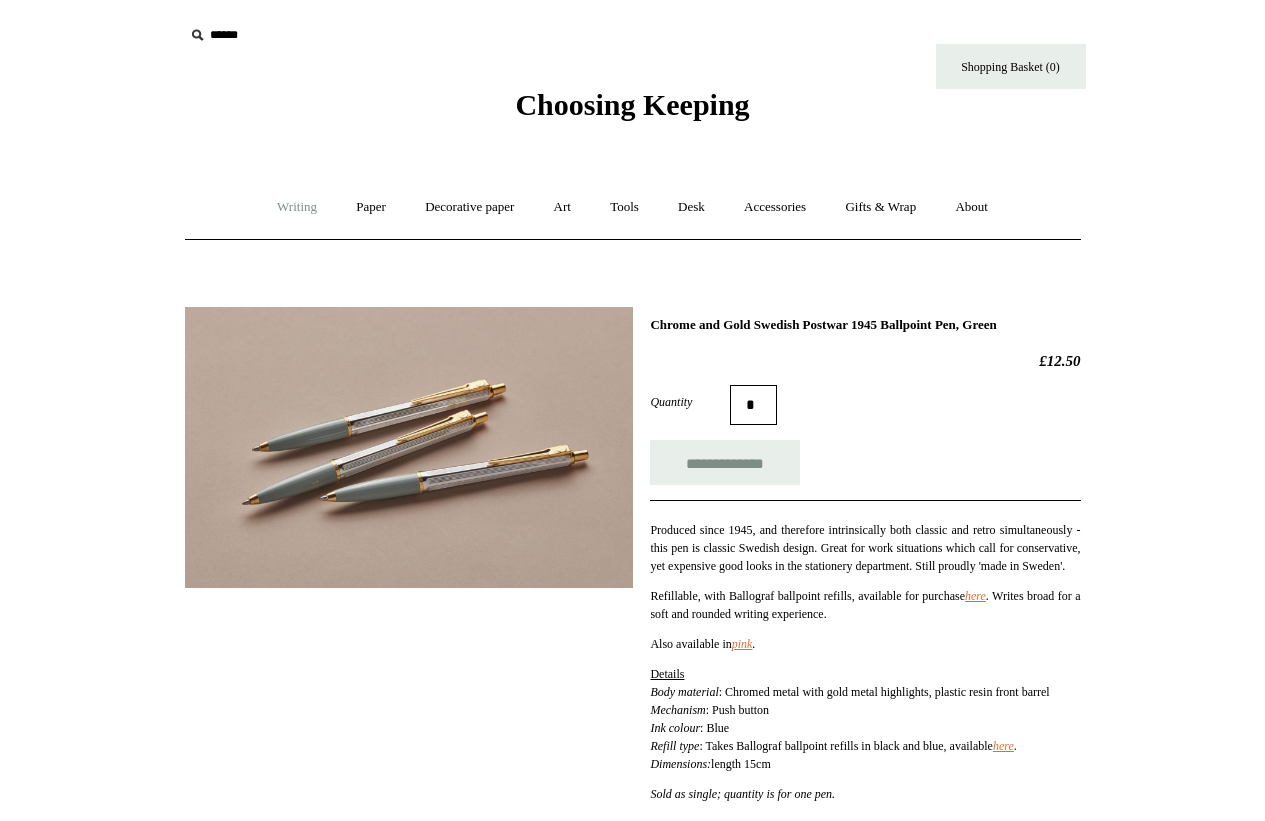 click on "Writing +" at bounding box center (297, 207) 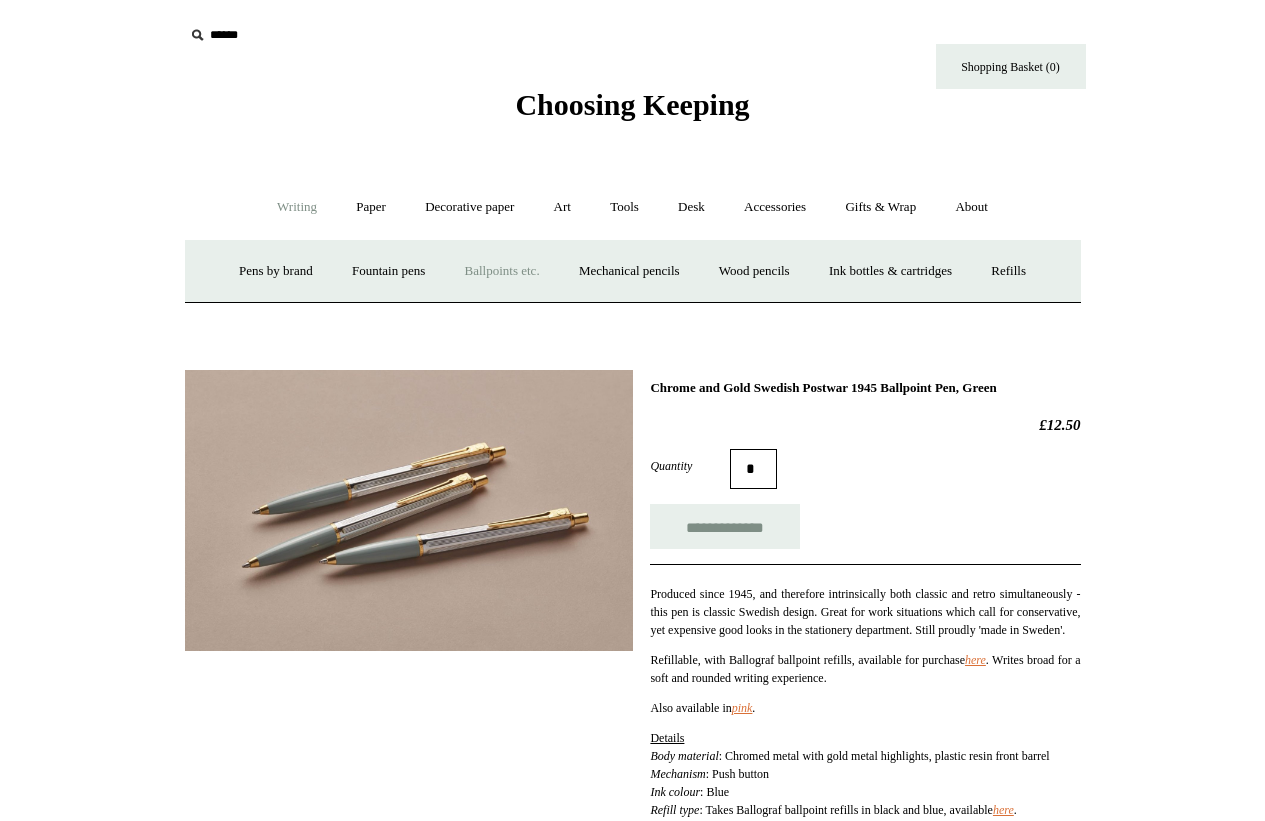 click on "Ballpoints etc. +" at bounding box center [502, 271] 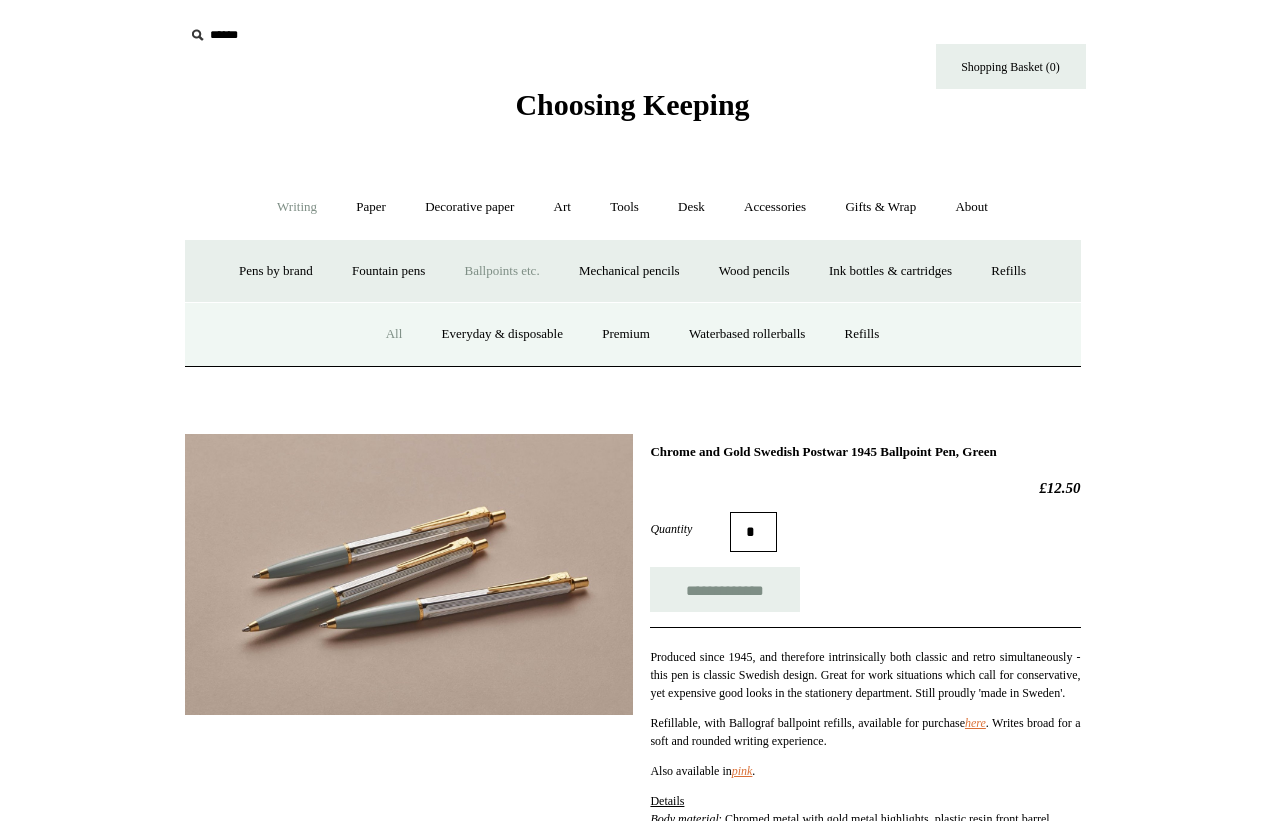 click on "All" at bounding box center [394, 334] 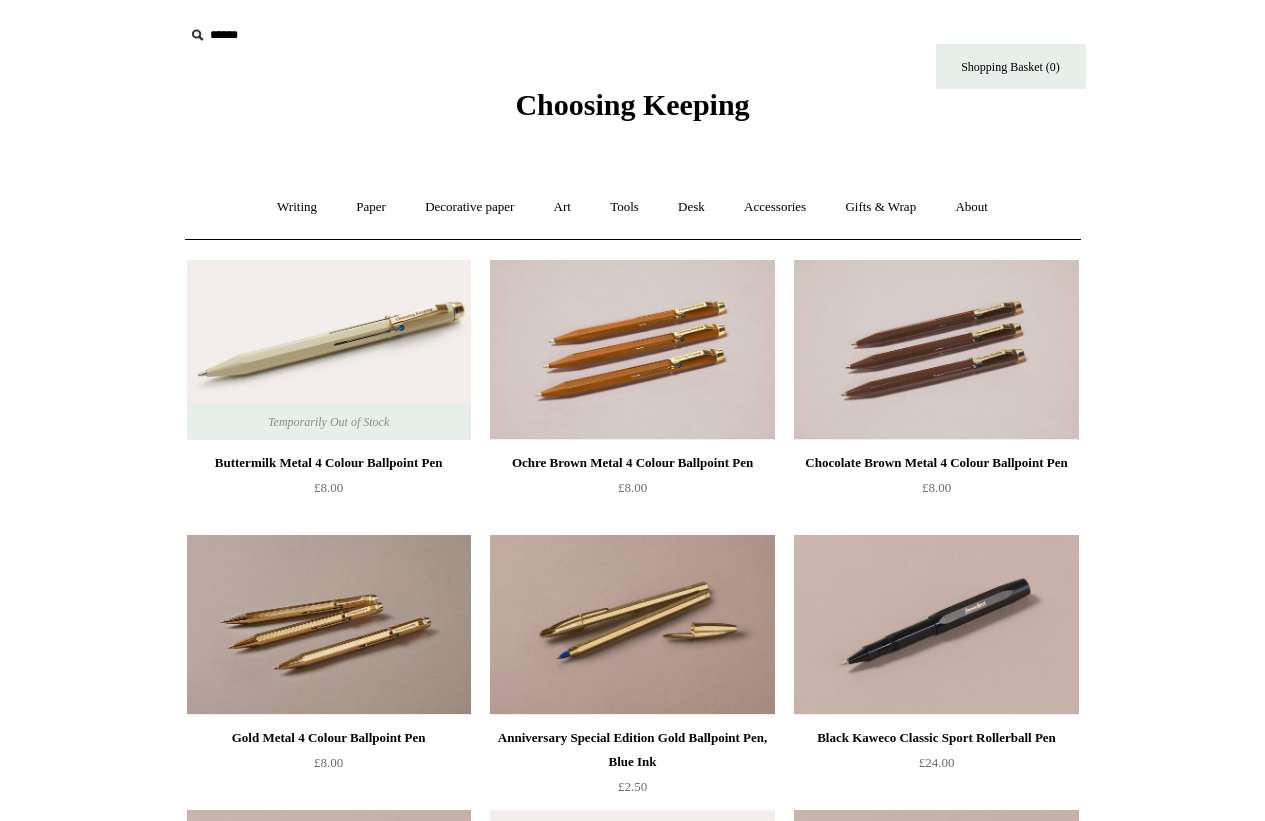 scroll, scrollTop: 0, scrollLeft: 0, axis: both 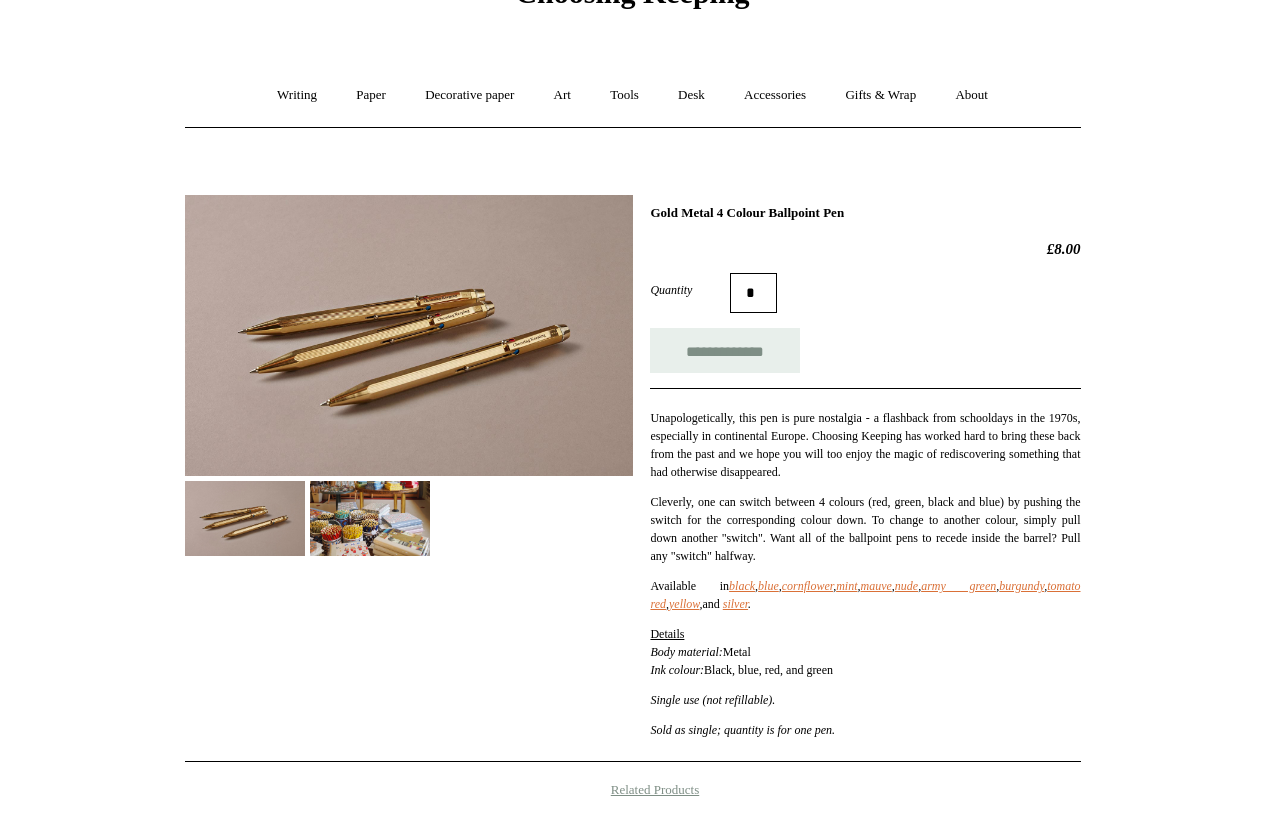 click at bounding box center (409, 335) 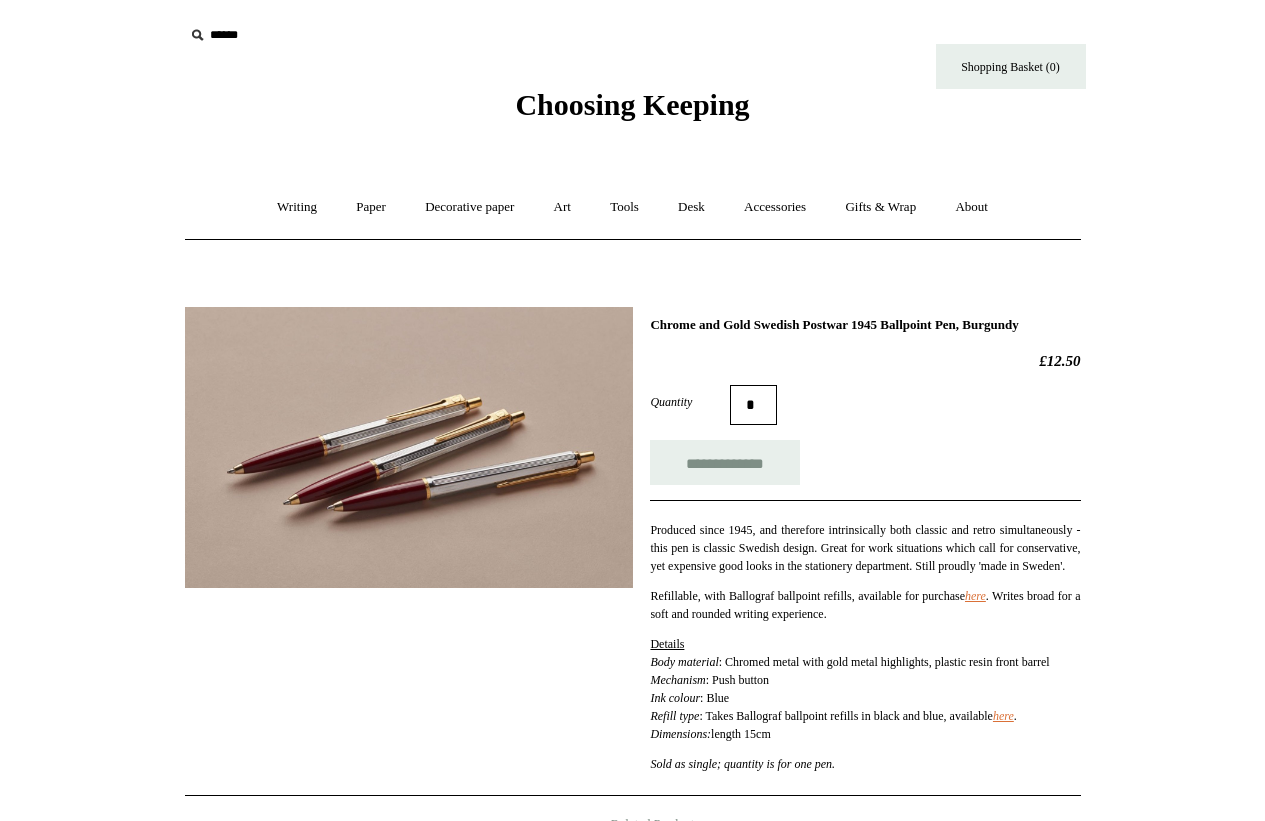 scroll, scrollTop: 0, scrollLeft: 0, axis: both 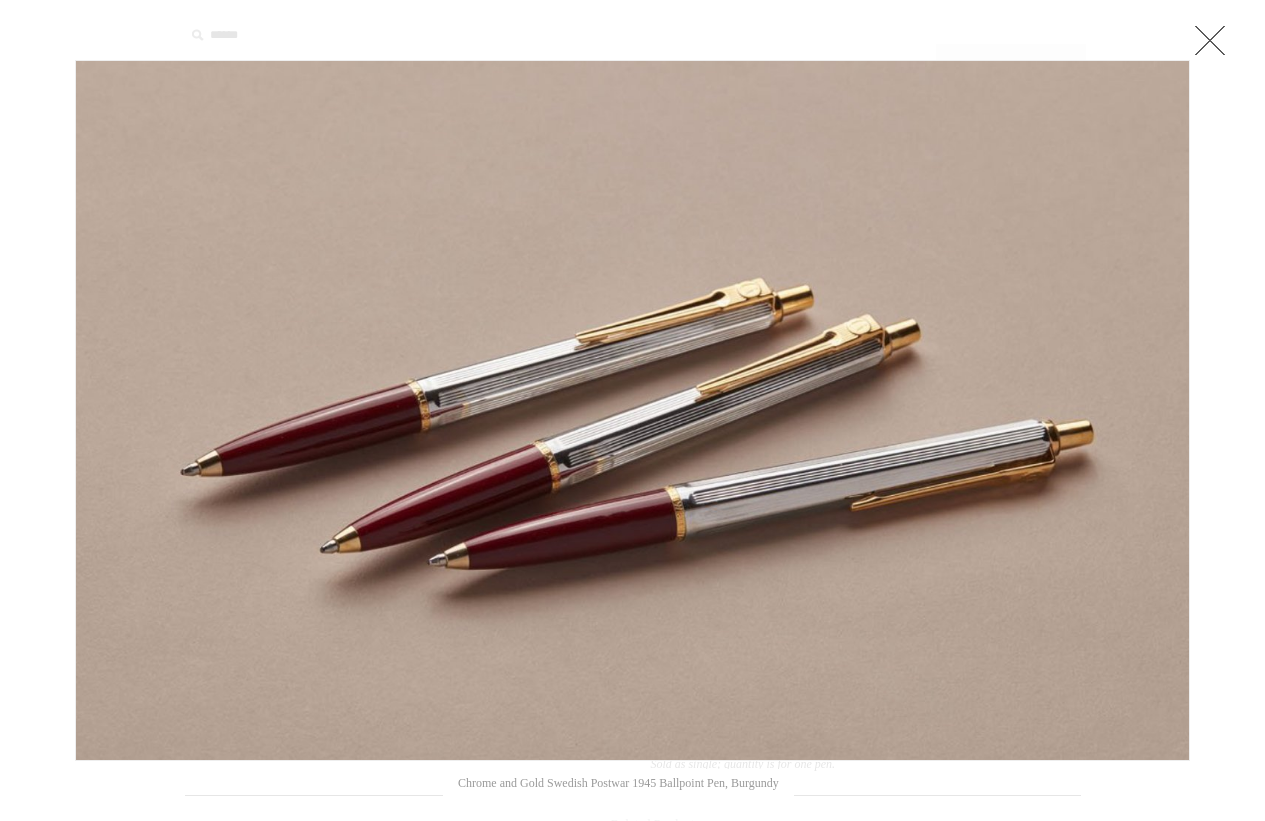 click at bounding box center [632, 410] 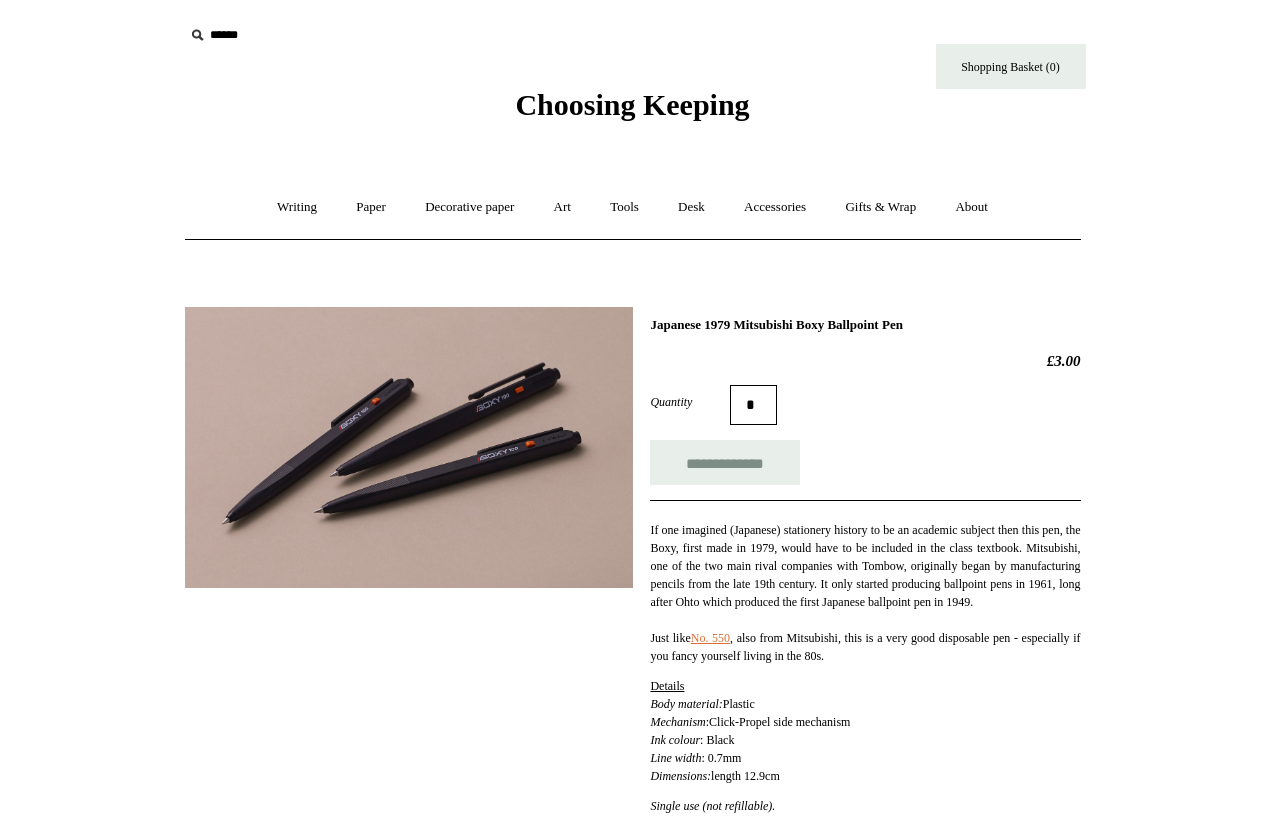 scroll, scrollTop: 0, scrollLeft: 0, axis: both 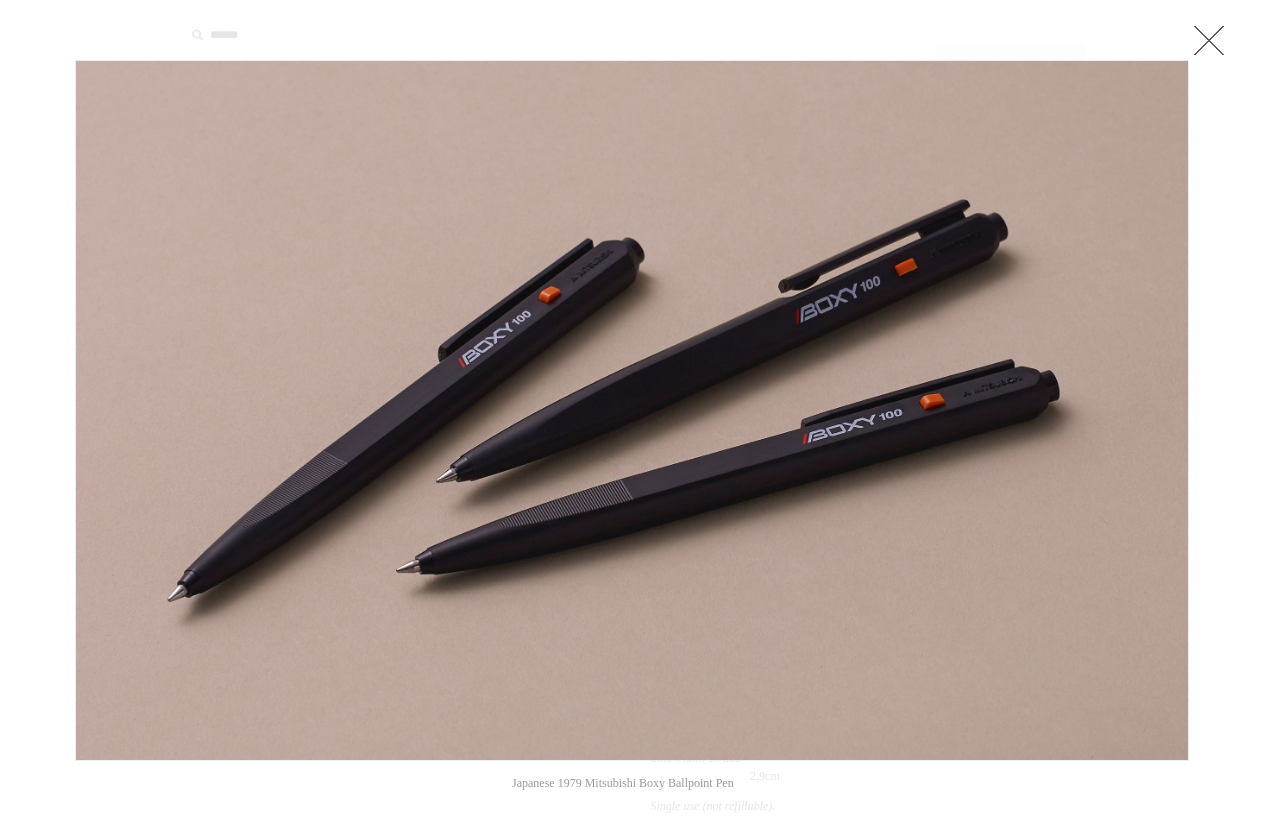 click at bounding box center [632, 410] 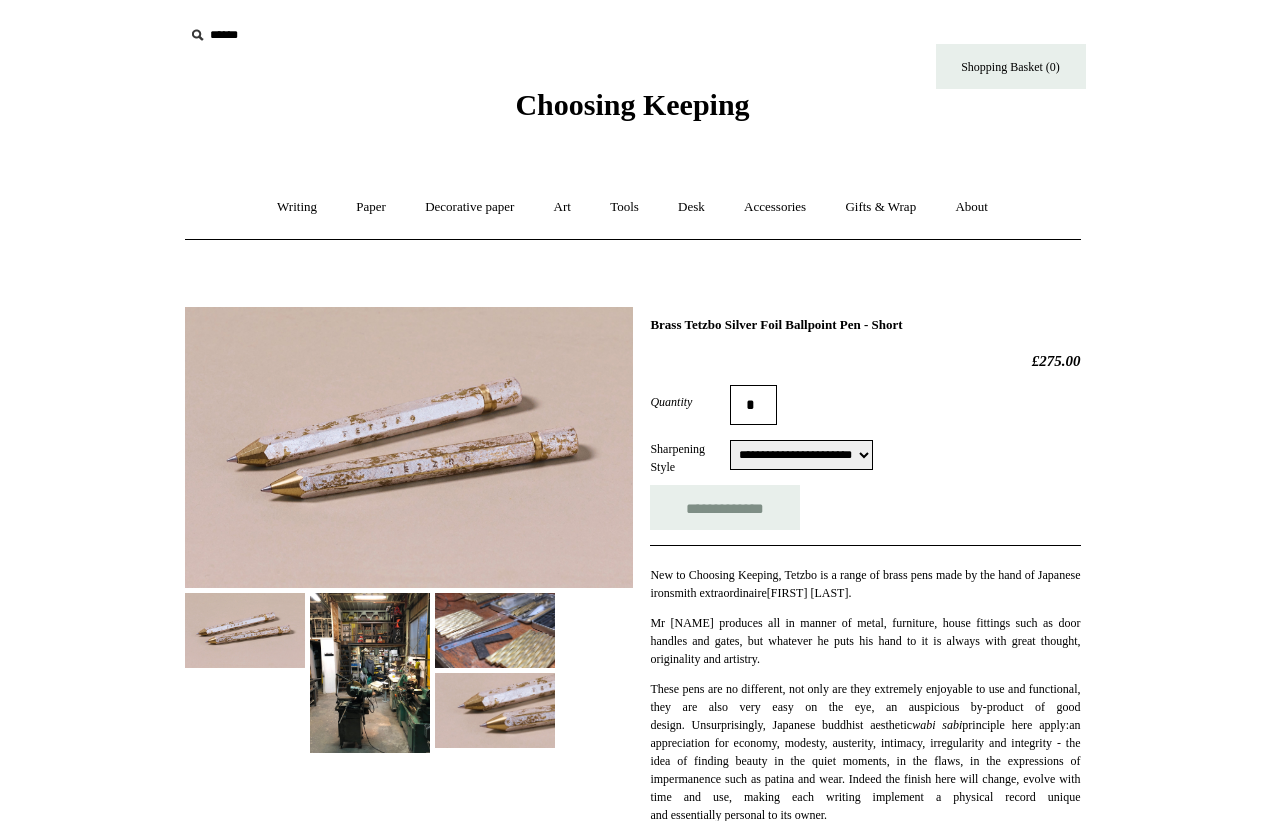 select on "**********" 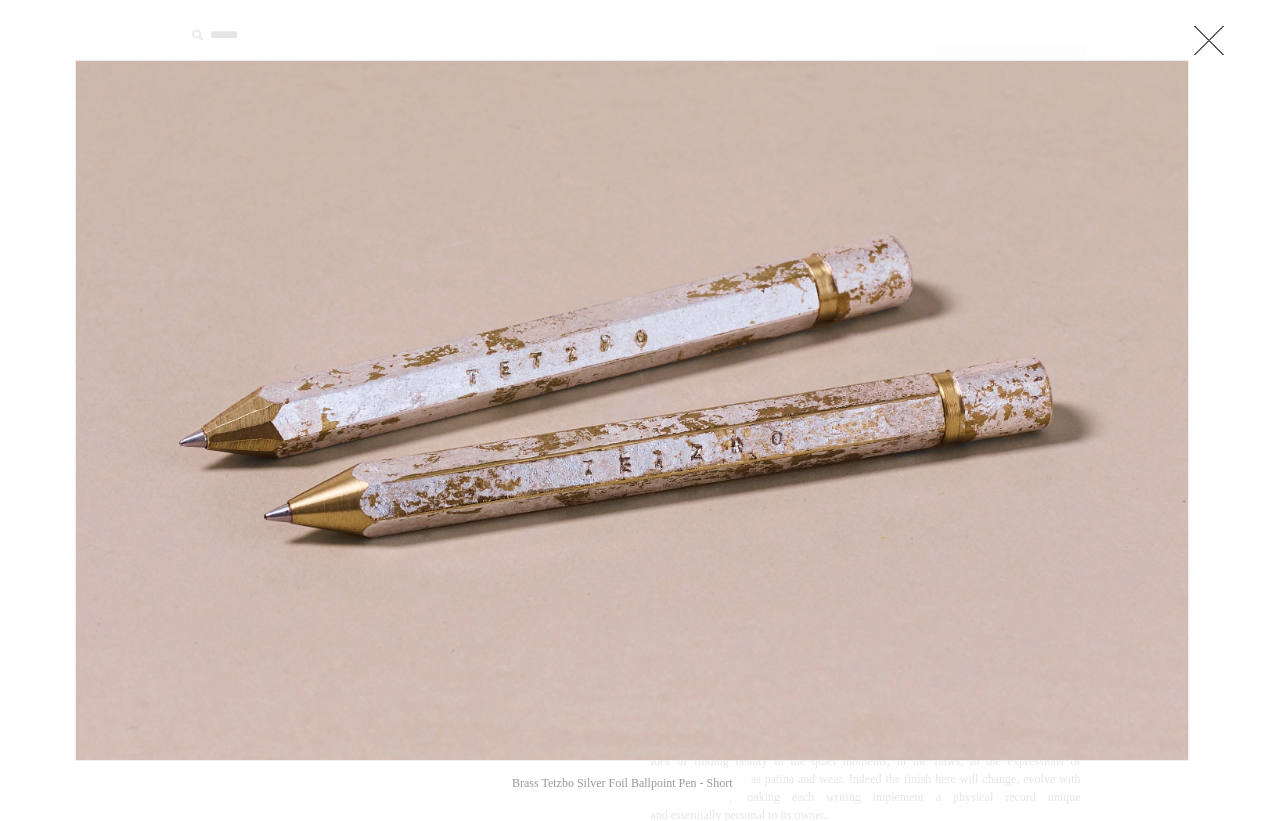 click at bounding box center [632, 410] 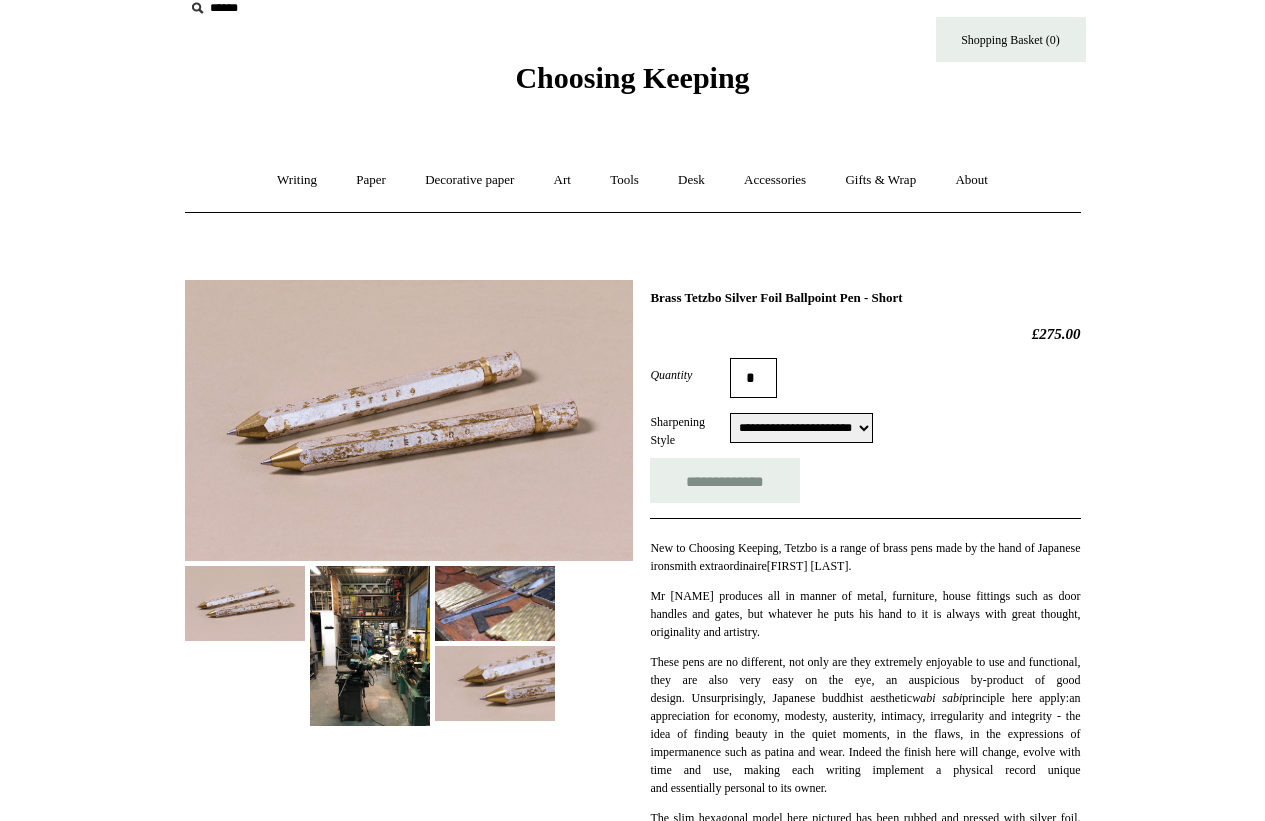scroll, scrollTop: 28, scrollLeft: 0, axis: vertical 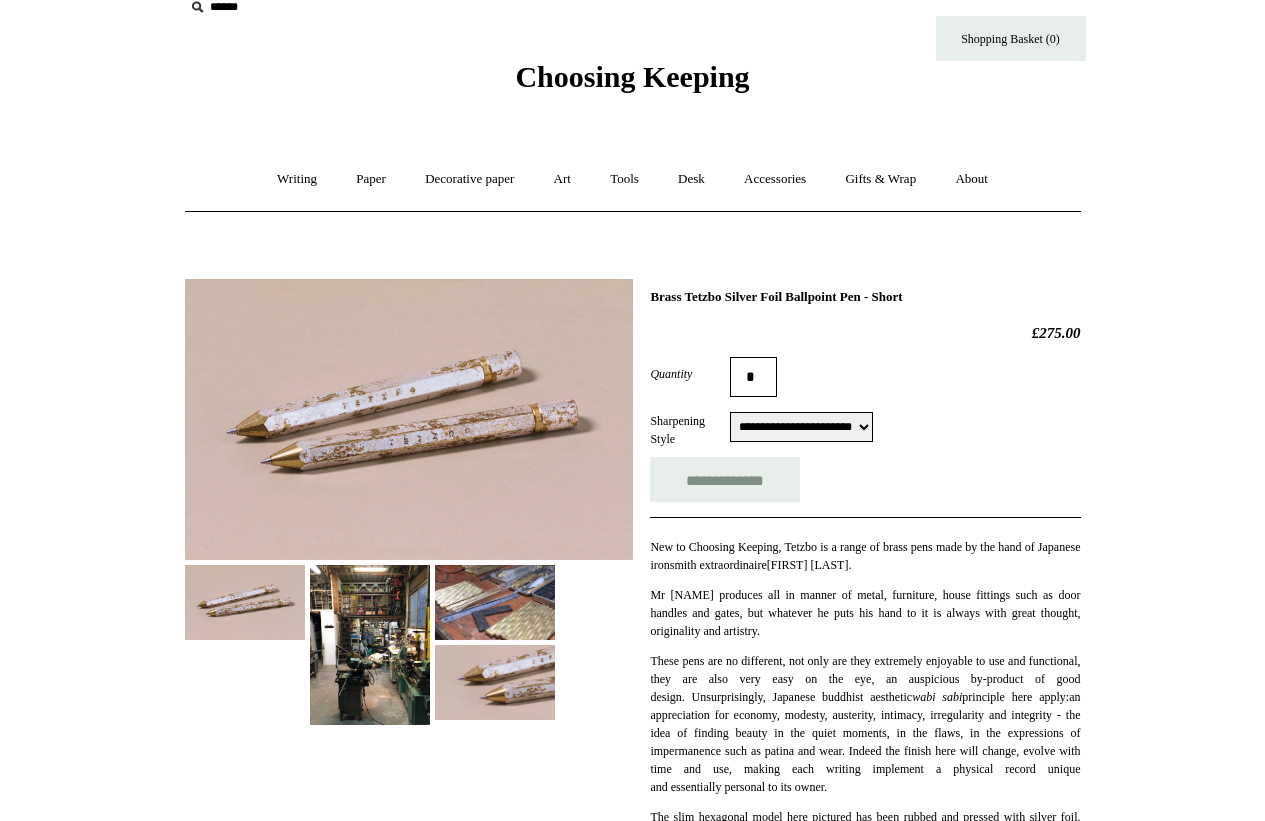 click at bounding box center [495, 682] 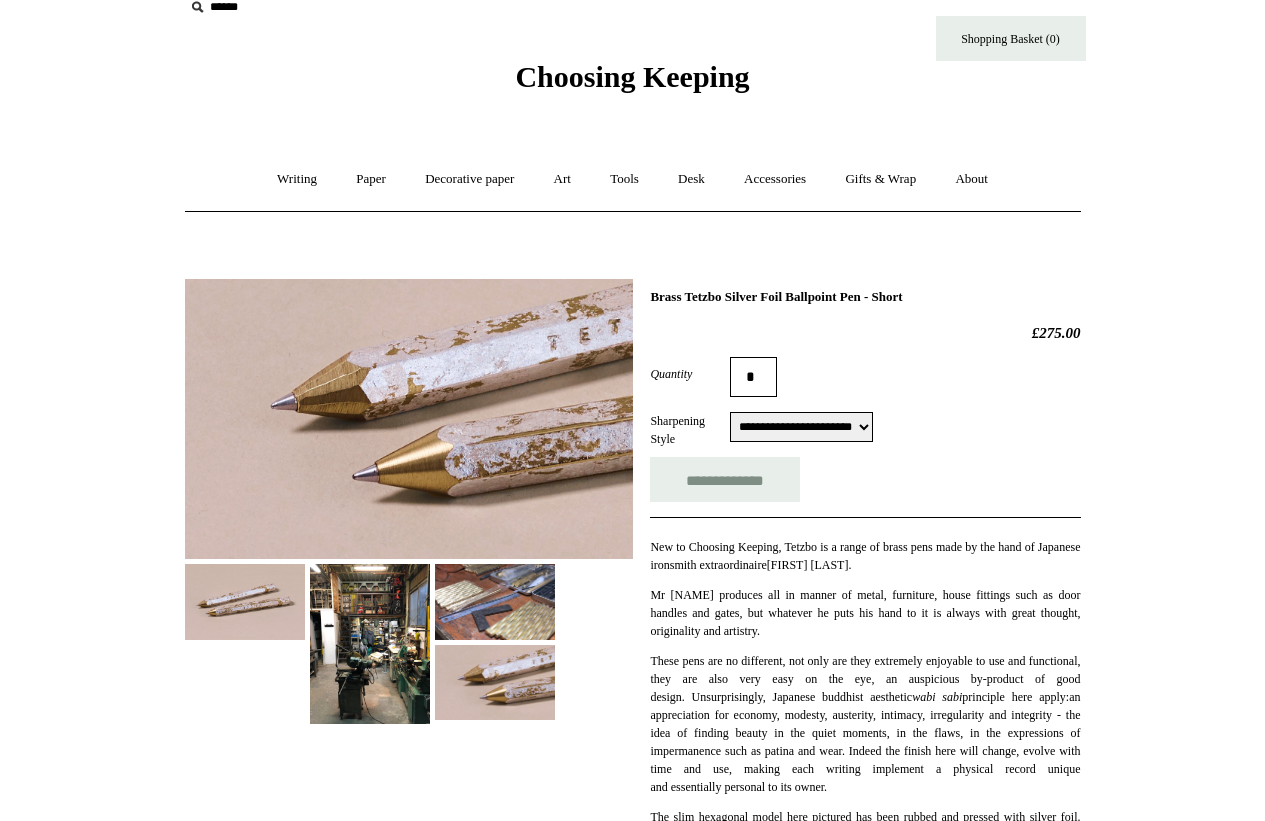 click at bounding box center (495, 601) 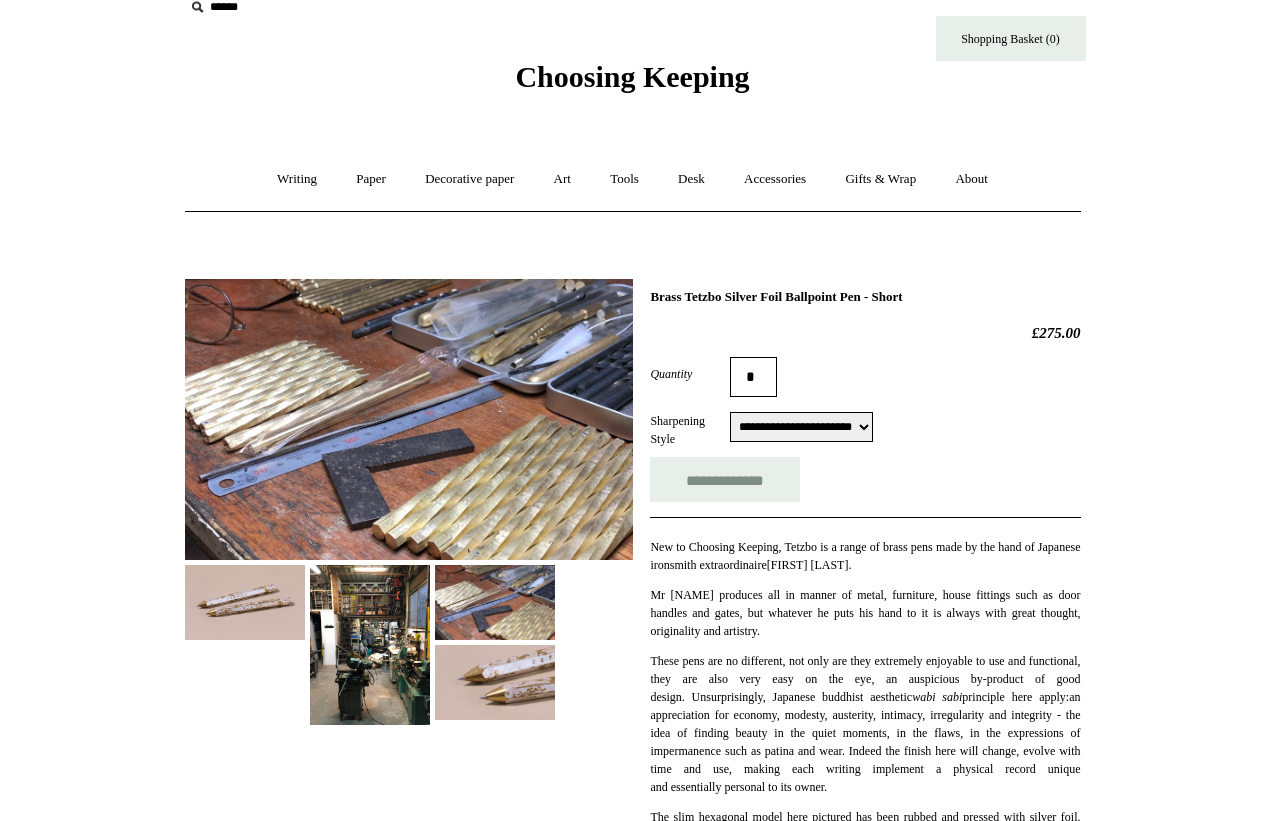 click at bounding box center [370, 645] 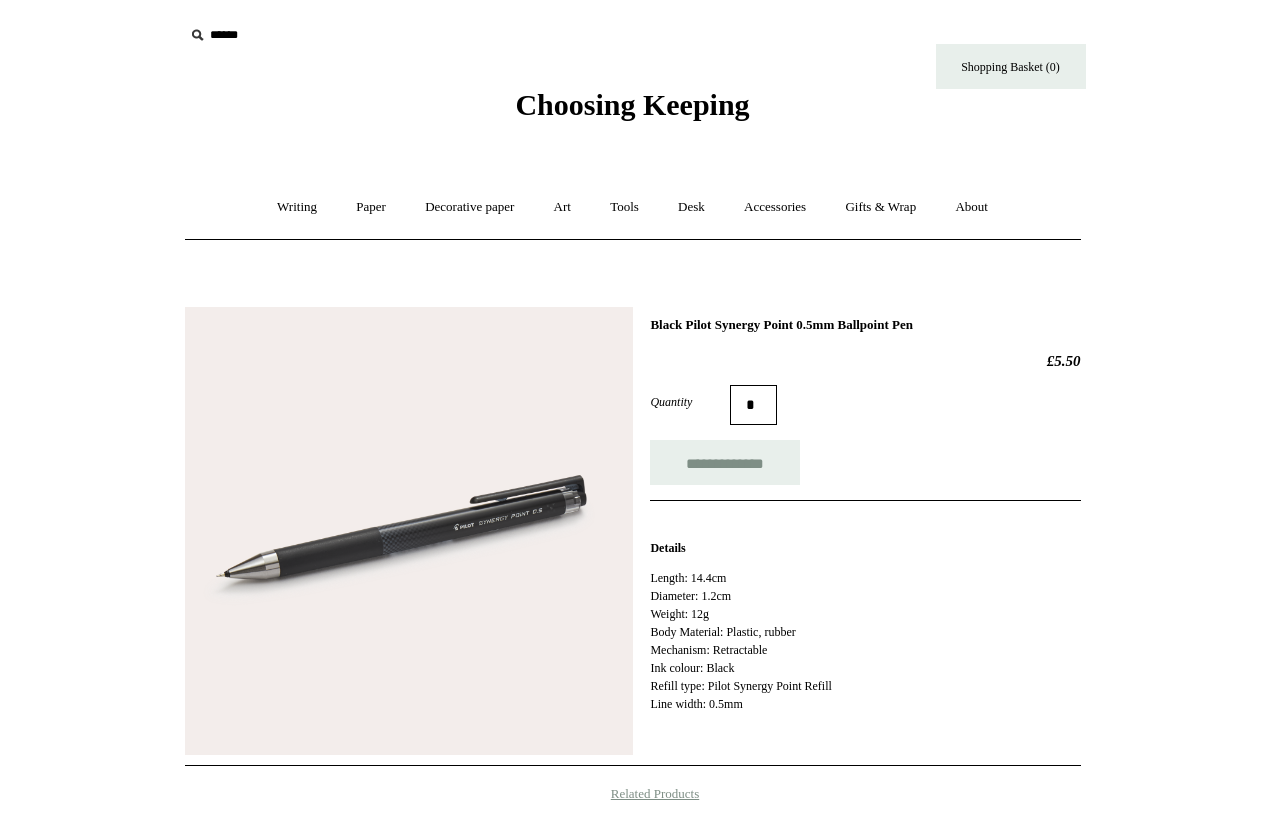 scroll, scrollTop: 0, scrollLeft: 0, axis: both 